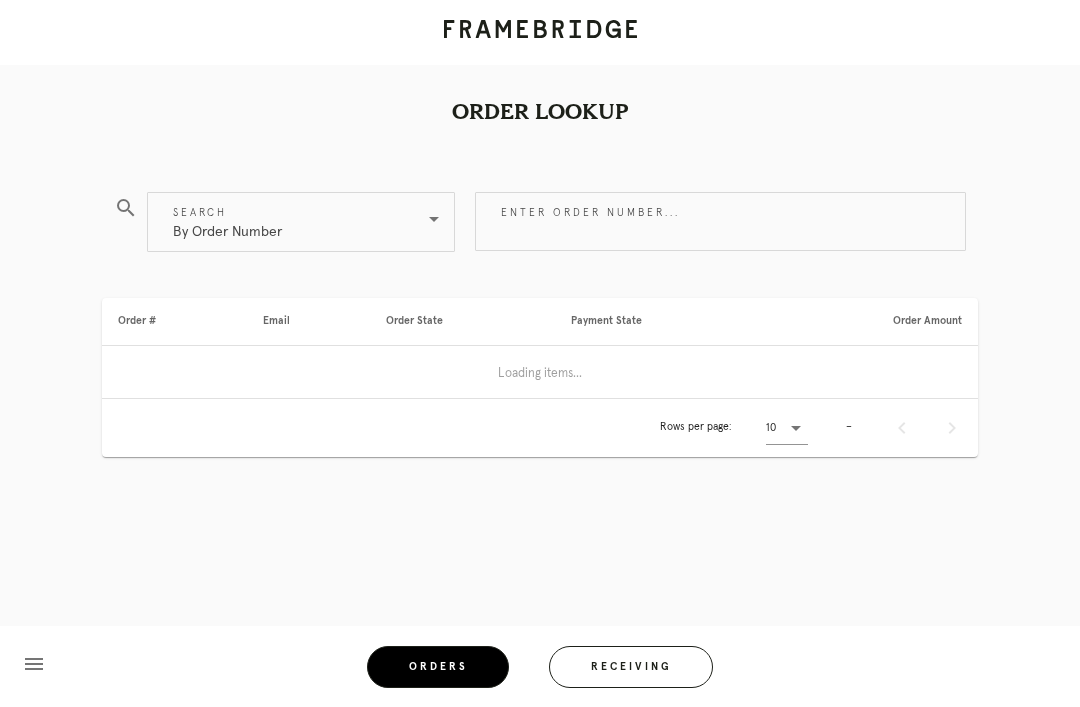 scroll, scrollTop: 64, scrollLeft: 0, axis: vertical 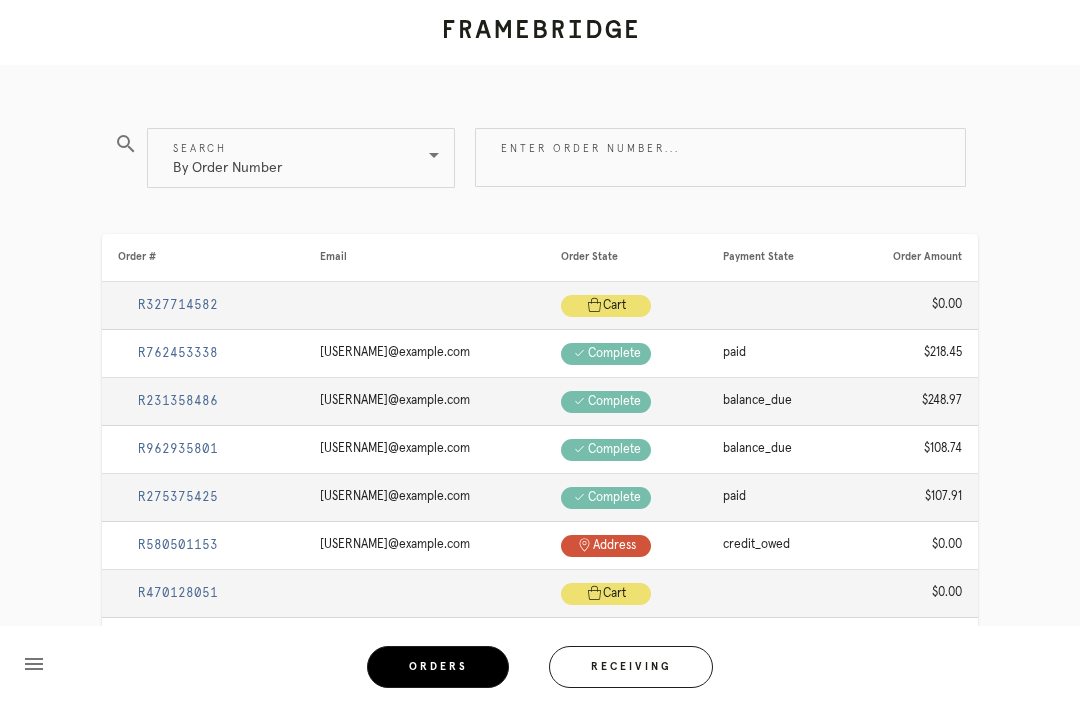 click on "Enter order number..." at bounding box center [720, 157] 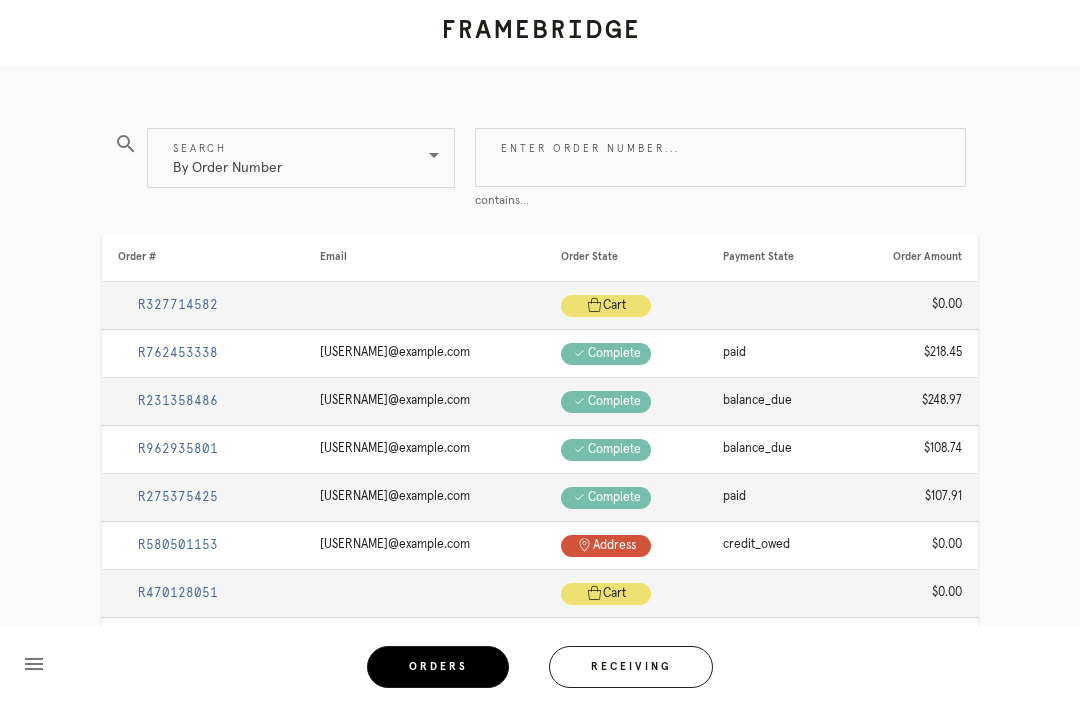 click at bounding box center [301, 203] 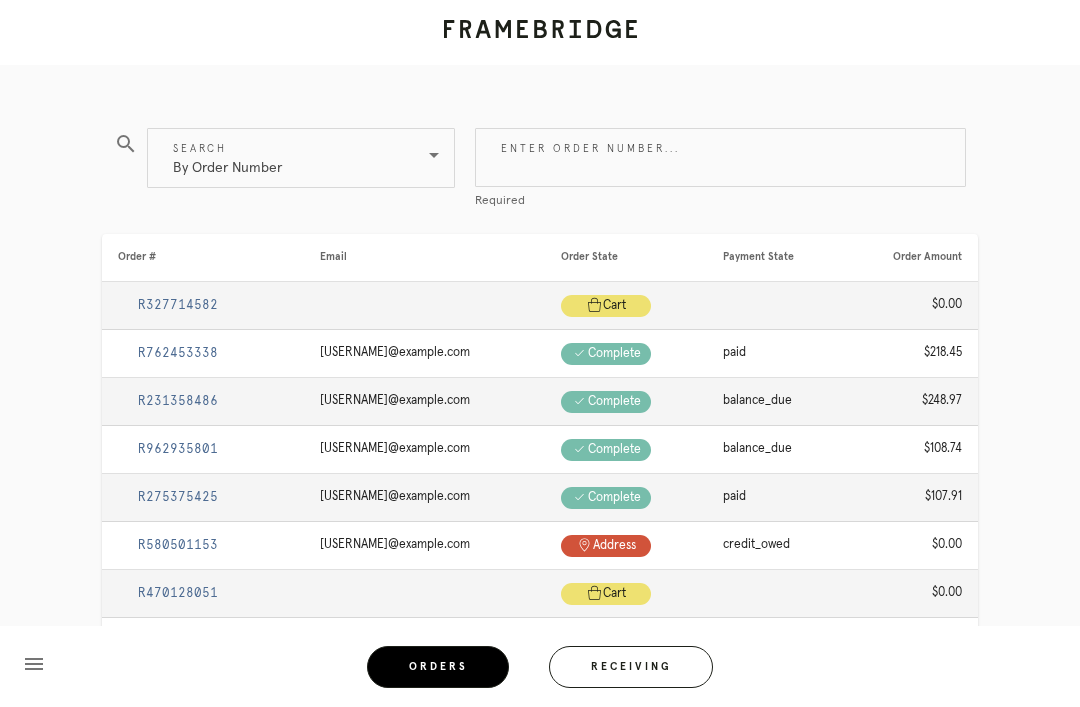 click on "Receiving" at bounding box center (631, 667) 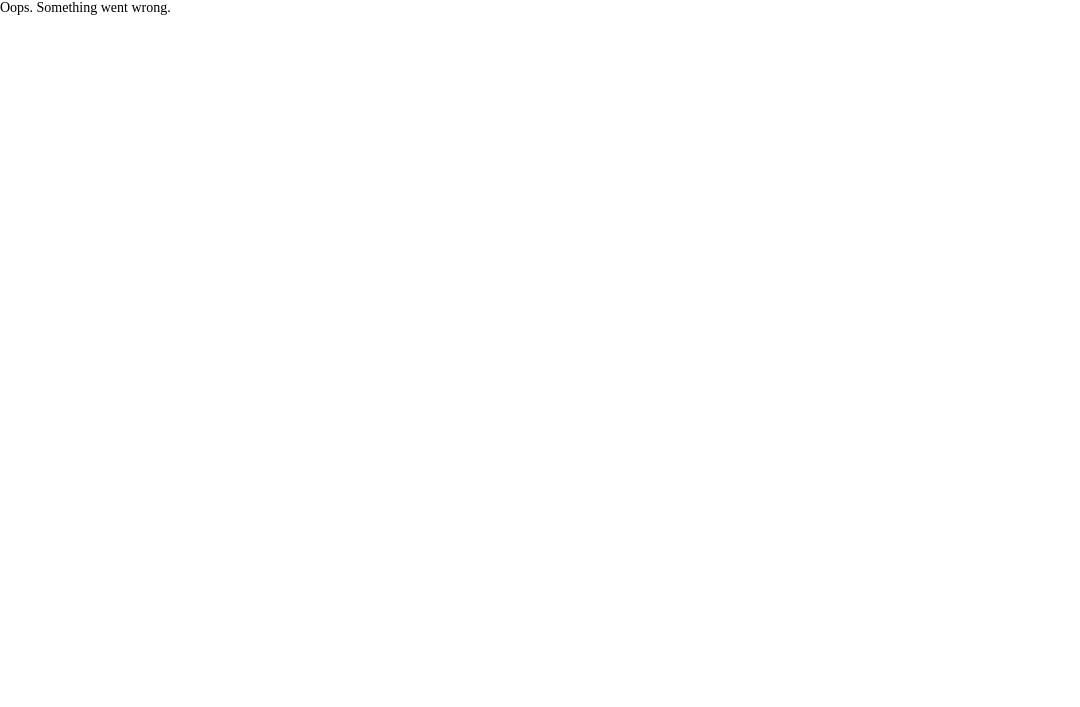 scroll, scrollTop: 0, scrollLeft: 0, axis: both 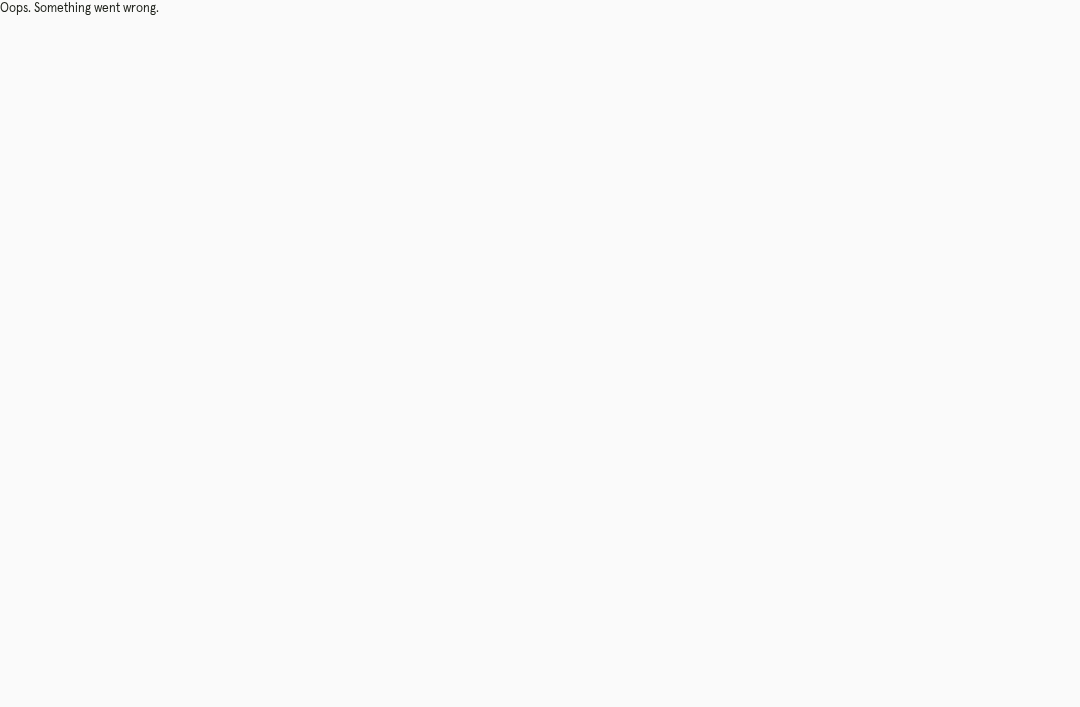 click on "Oops. Something went wrong." at bounding box center (540, 353) 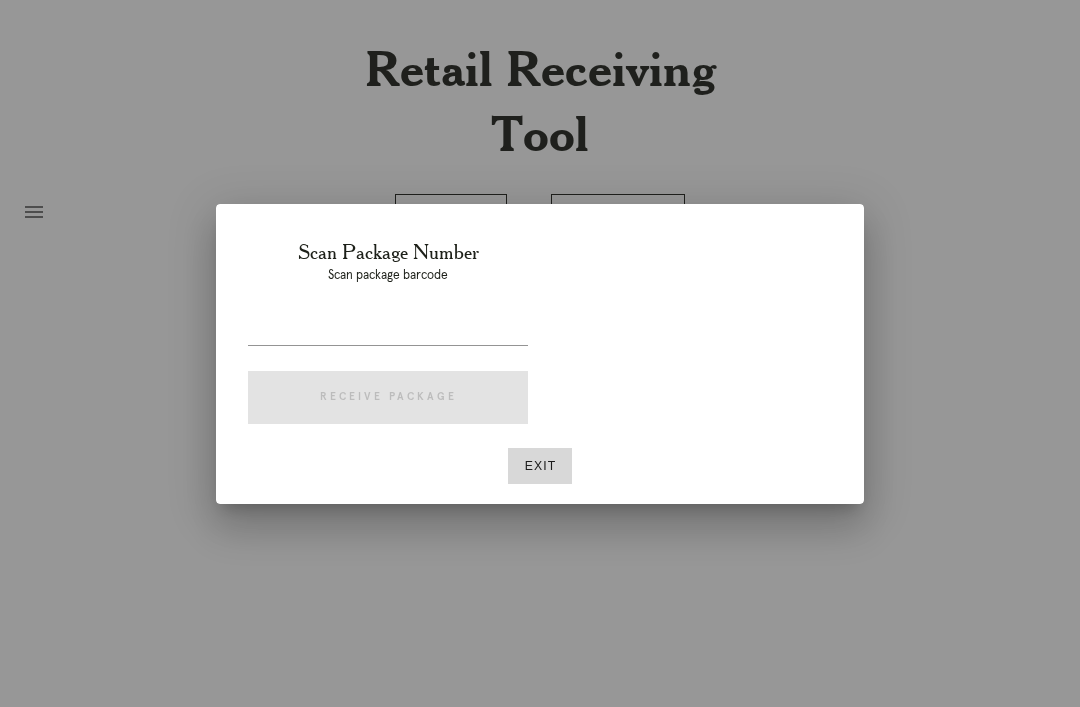scroll, scrollTop: 0, scrollLeft: 0, axis: both 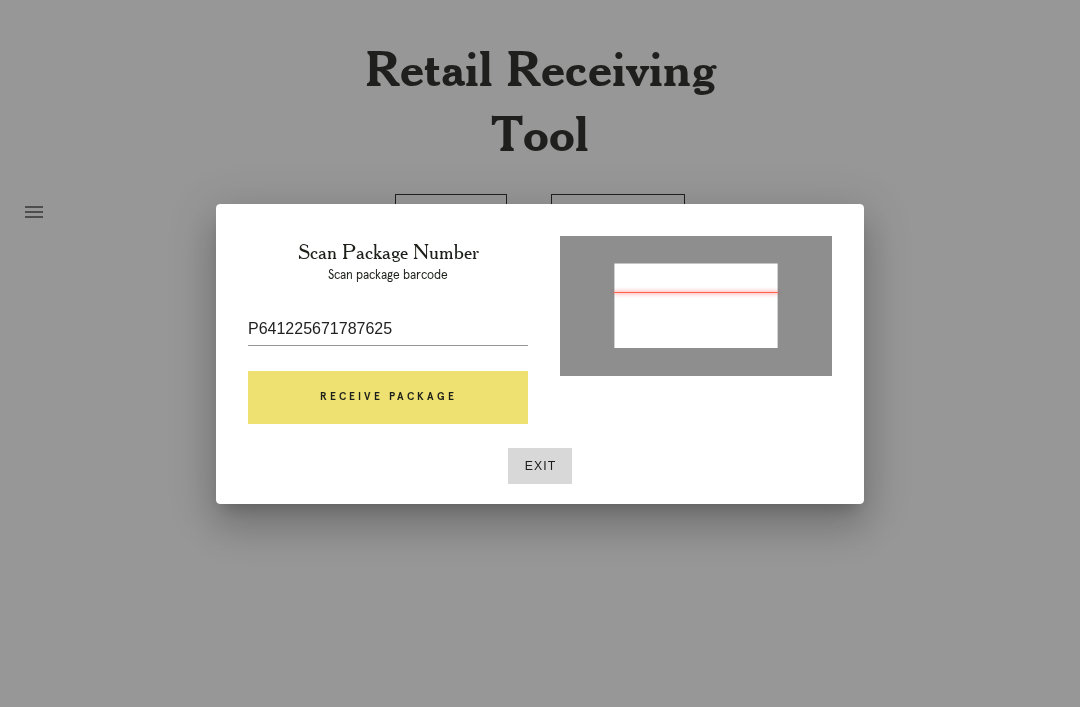 click on "Receive Package" at bounding box center (388, 398) 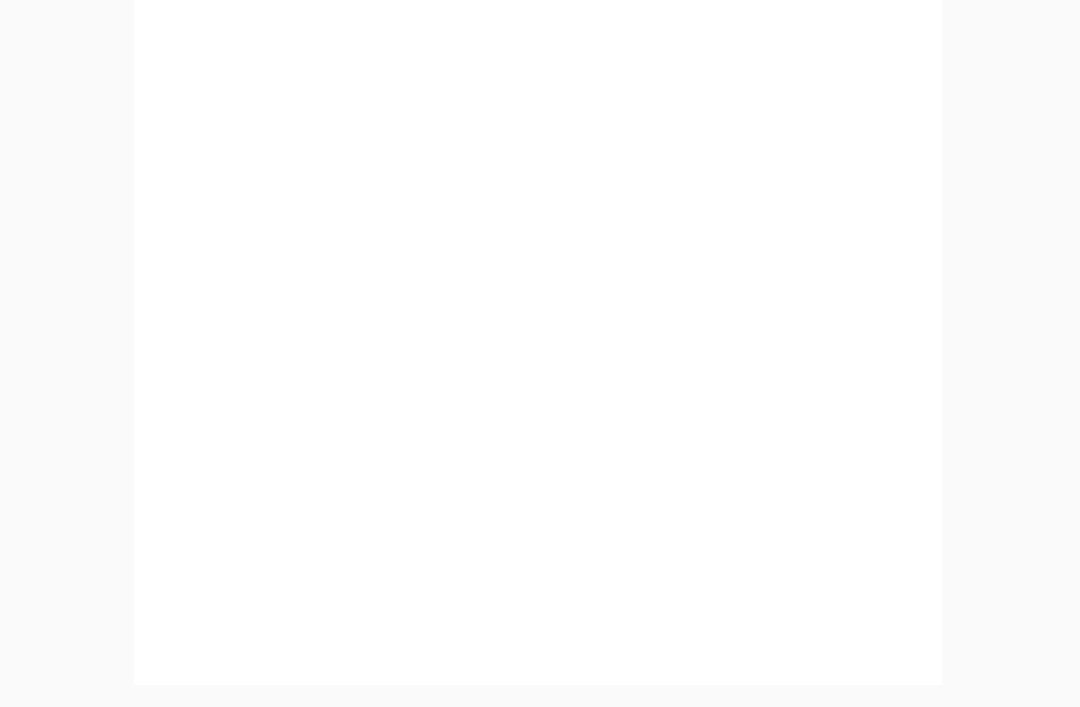 scroll, scrollTop: 996, scrollLeft: 0, axis: vertical 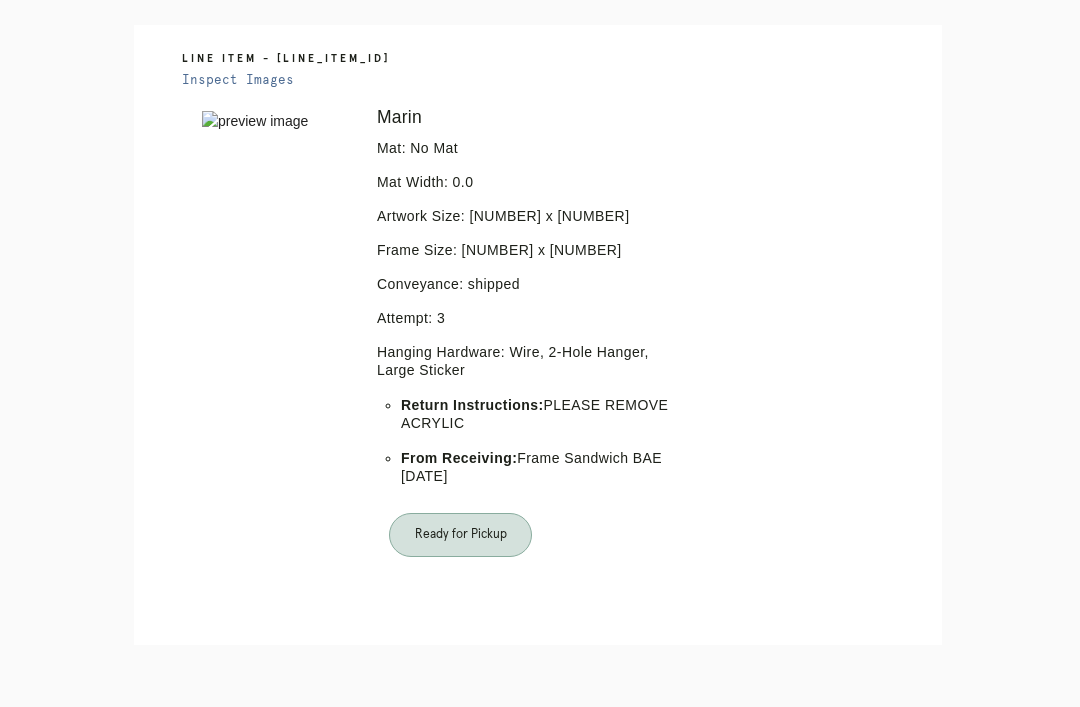 click on "Orders" at bounding box center (451, 773) 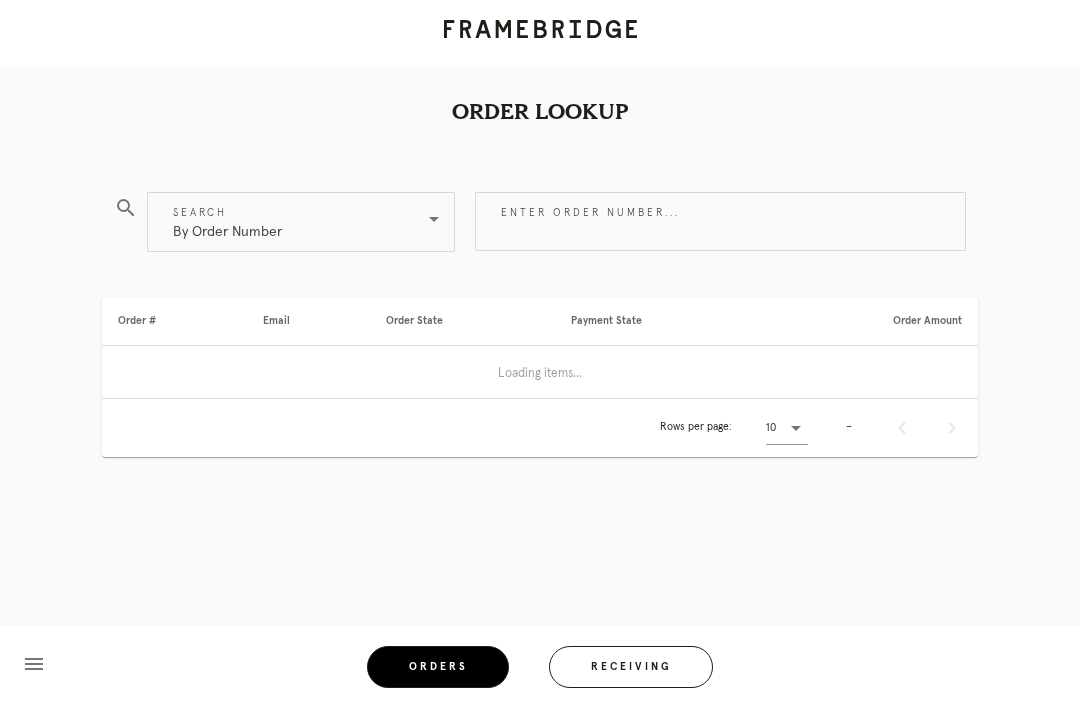 scroll, scrollTop: 0, scrollLeft: 0, axis: both 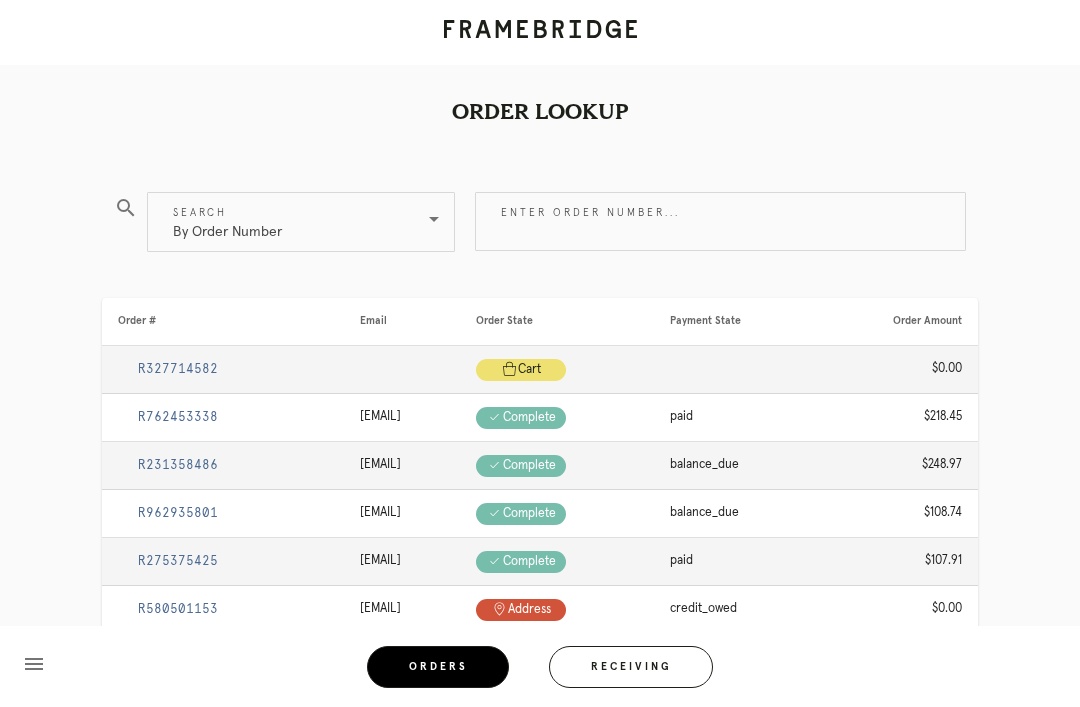 click on "Receiving" at bounding box center (631, 667) 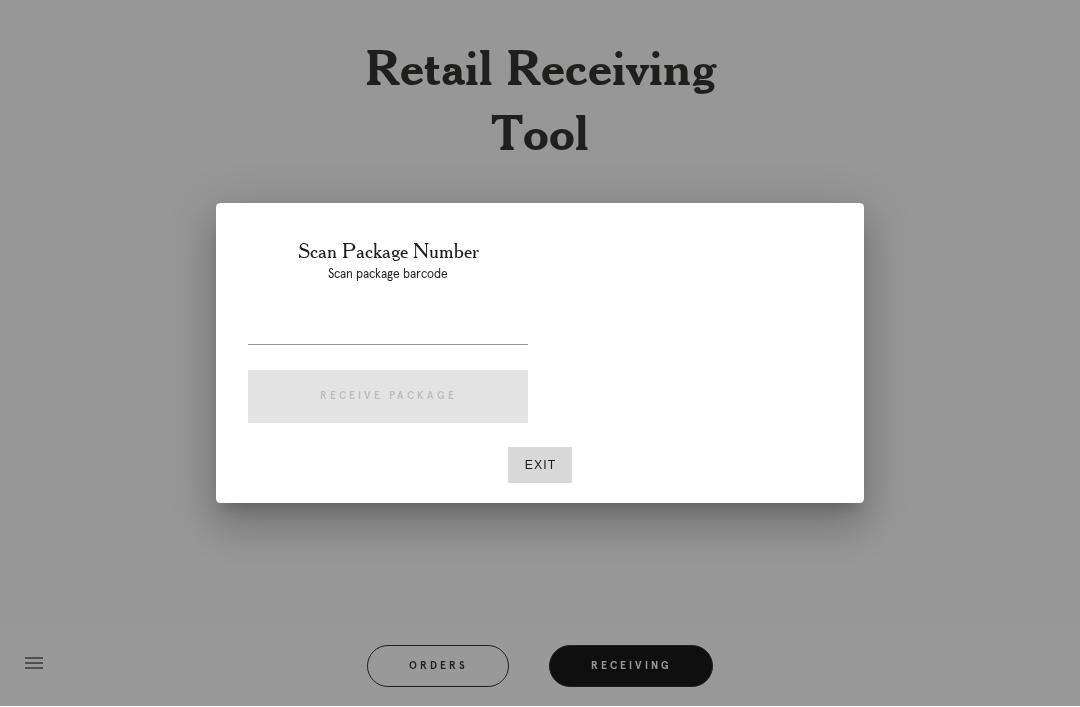 scroll, scrollTop: 64, scrollLeft: 0, axis: vertical 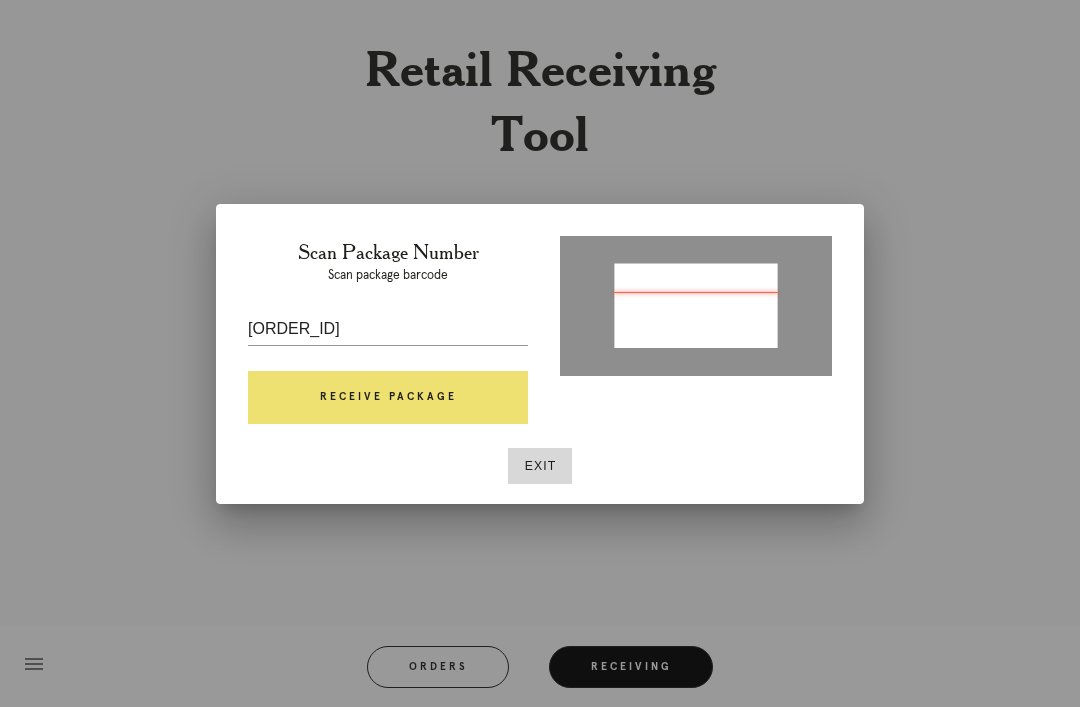 click on "Receive Package" at bounding box center [388, 398] 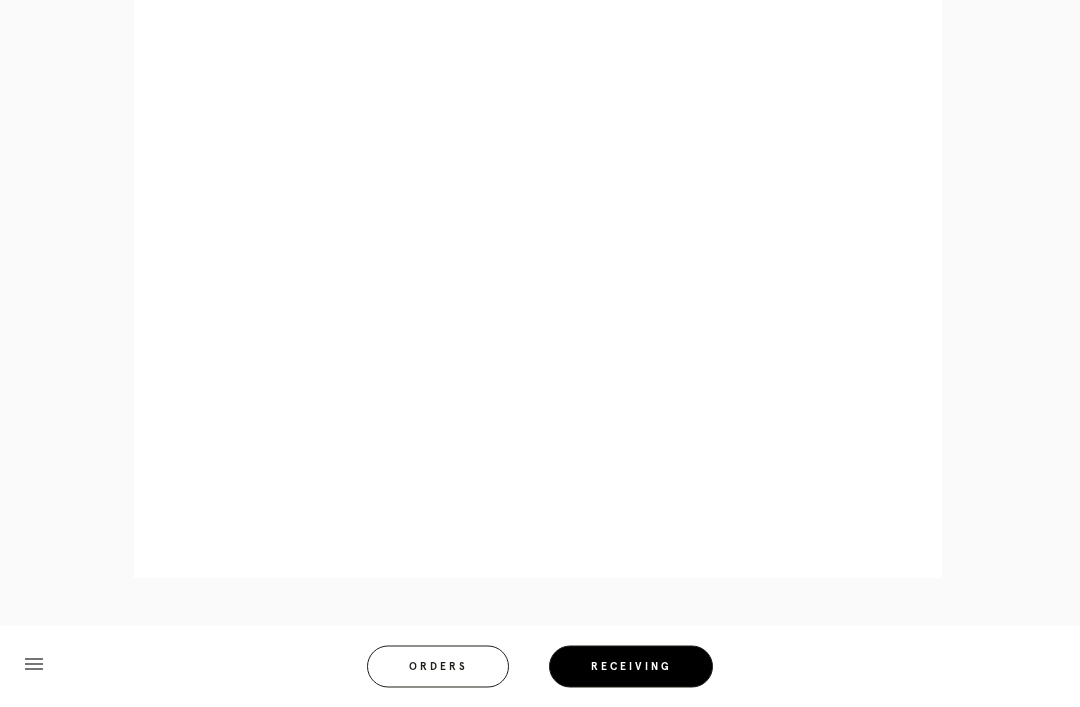 scroll, scrollTop: 858, scrollLeft: 0, axis: vertical 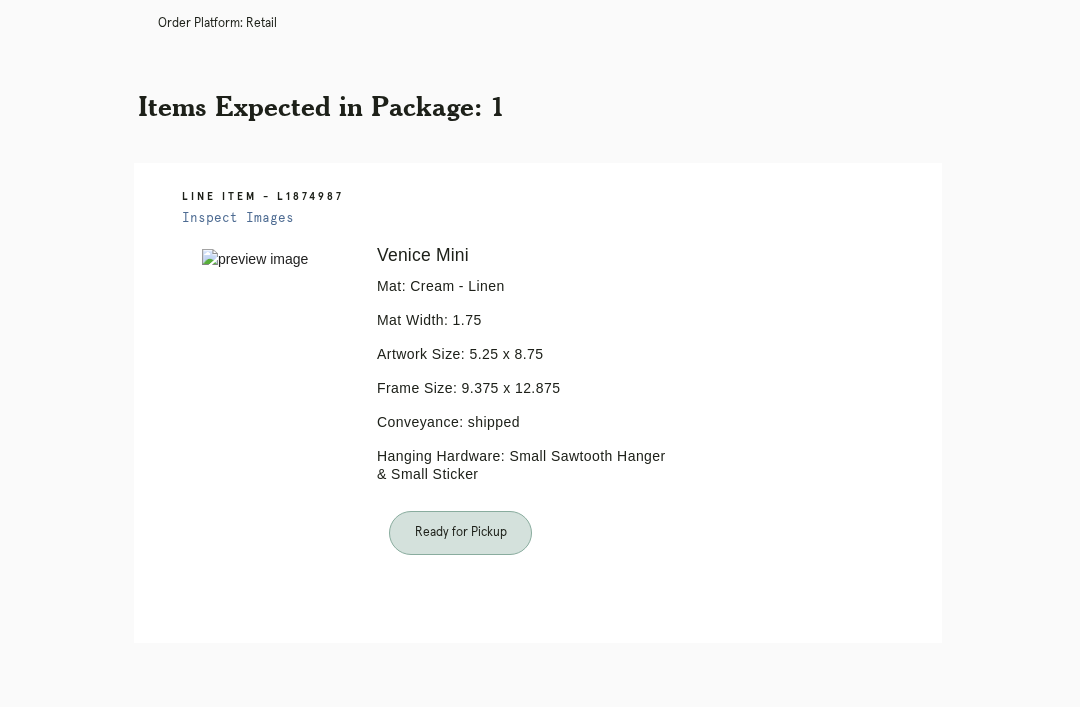click on "Orders" at bounding box center (451, 771) 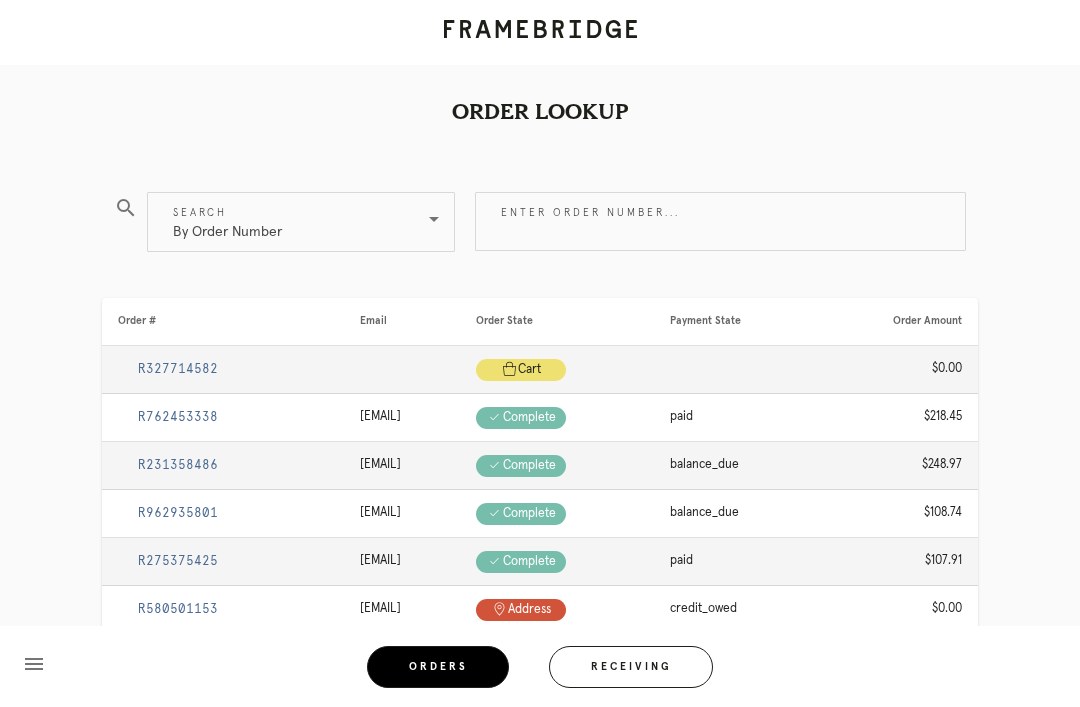 click on "Receiving" at bounding box center (631, 667) 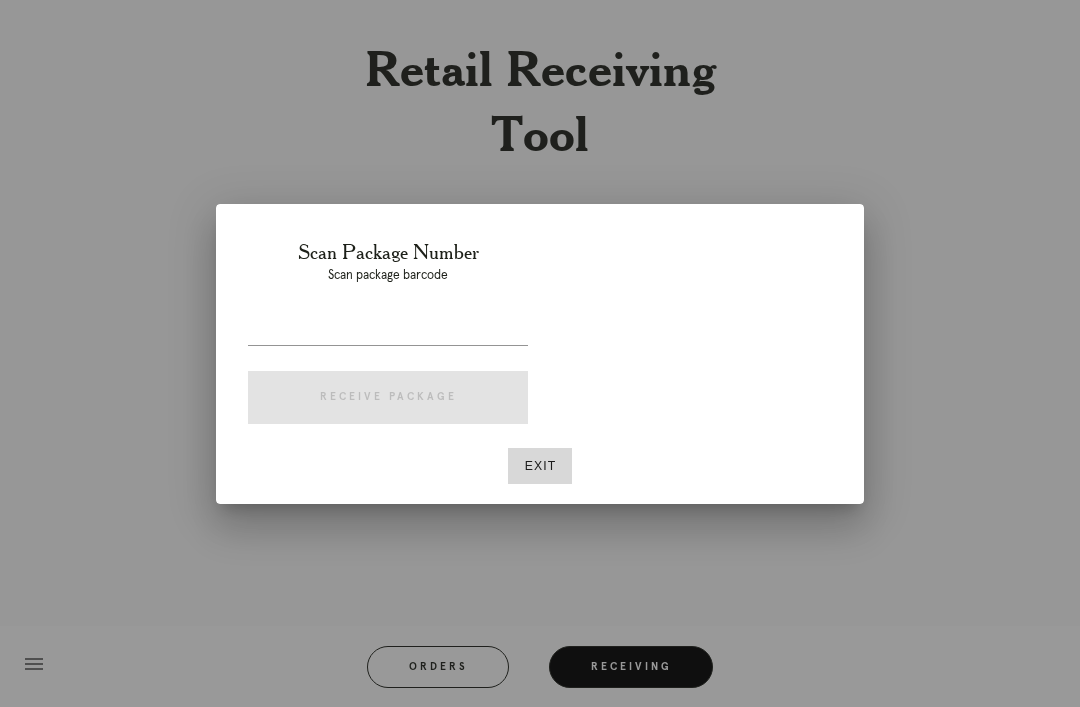 scroll, scrollTop: 64, scrollLeft: 0, axis: vertical 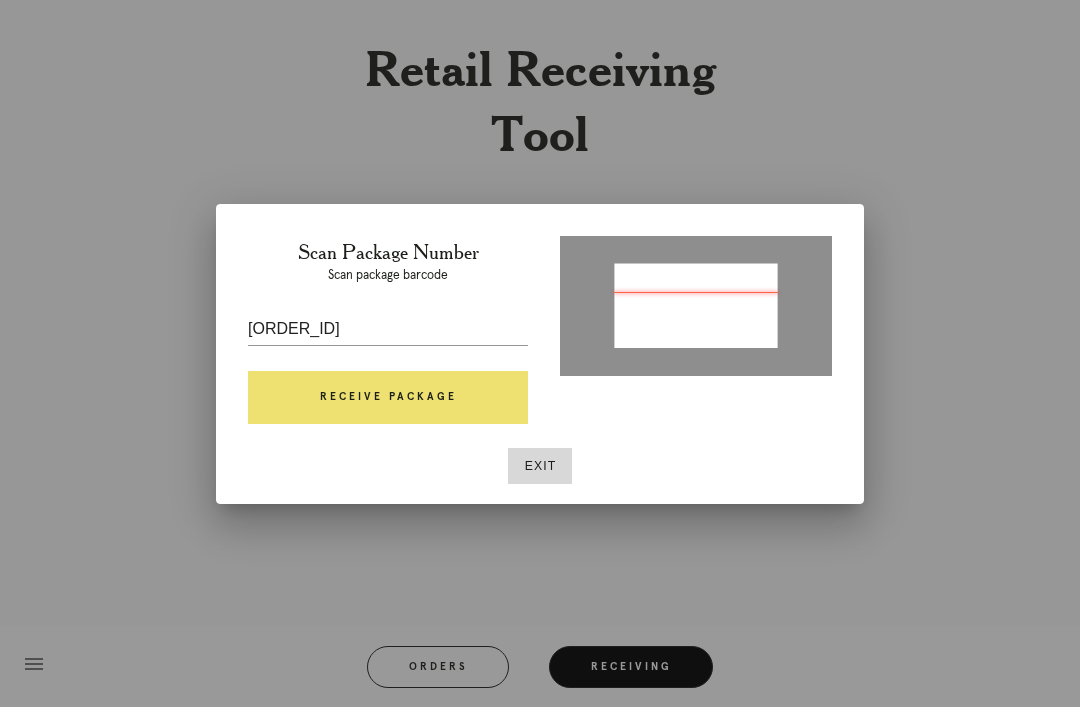 click on "Receive Package" at bounding box center [388, 398] 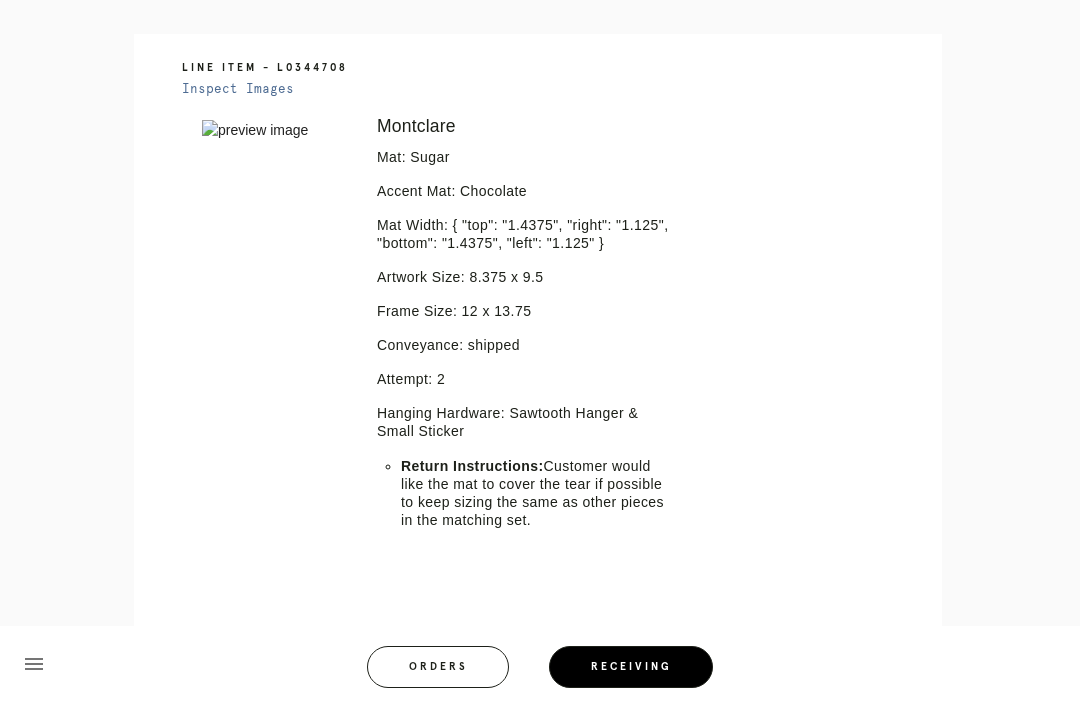 scroll, scrollTop: 556, scrollLeft: 0, axis: vertical 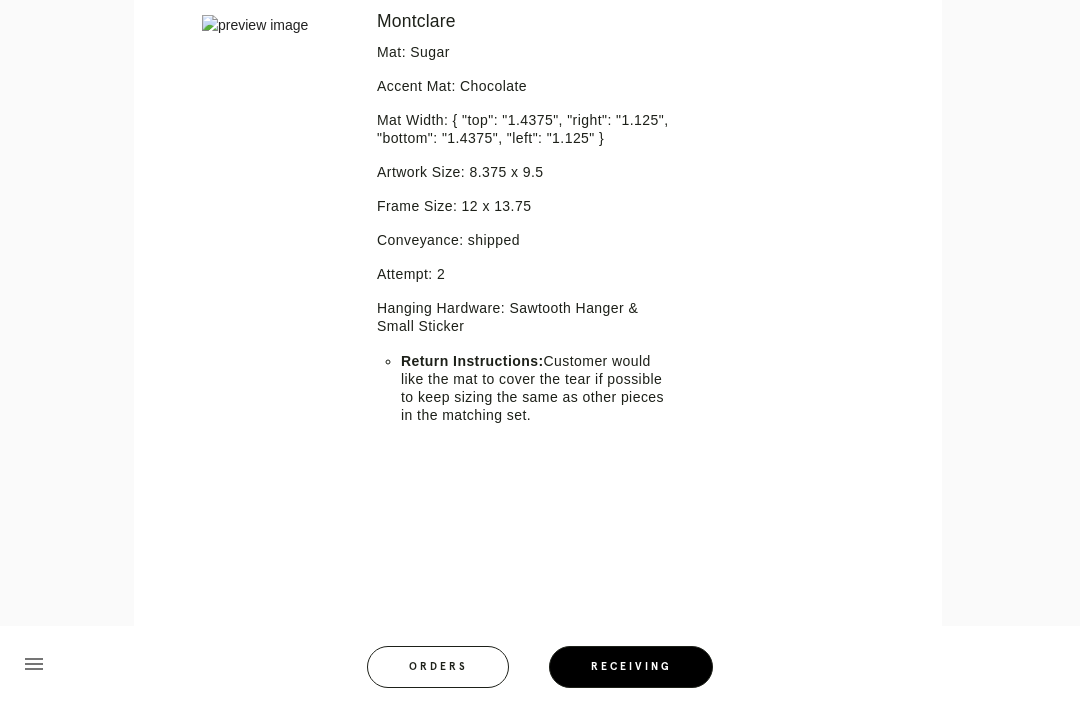 click on "Line Item - L0344708
Inspect Images
Error retreiving frame spec #[NUMBER]
[CITY]
Mat: Sugar
Accent Mat: Chocolate
Mat Width: {
"top": "1.4375",
"right": "1.125",
"bottom": "1.4375",
"left": "1.125"
}
Artwork Size:
8.375
x
9.5
Frame Size:
12
x
13.75
Conveyance: shipped
Attempt: 2
Hanging Hardware: Sawtooth Hanger & Small Sticker
Return Instructions:
Customer would like the mat to cover the tear if possible to keep sizing the same as other pieces in the matching set." at bounding box center [538, 286] 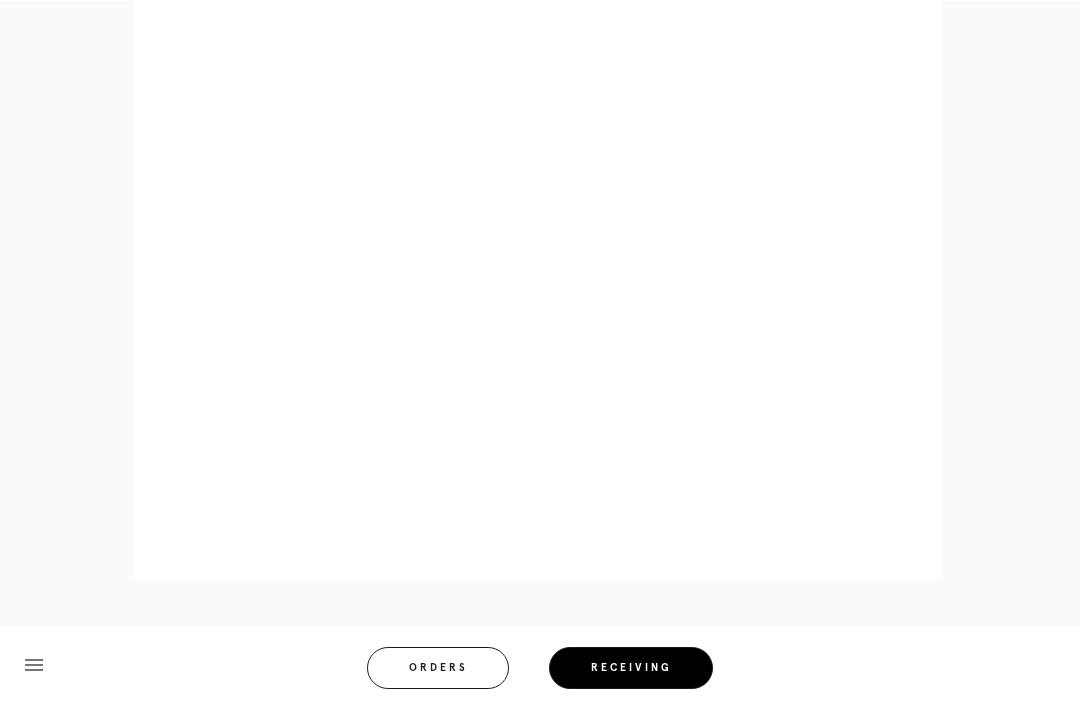 scroll, scrollTop: 1032, scrollLeft: 0, axis: vertical 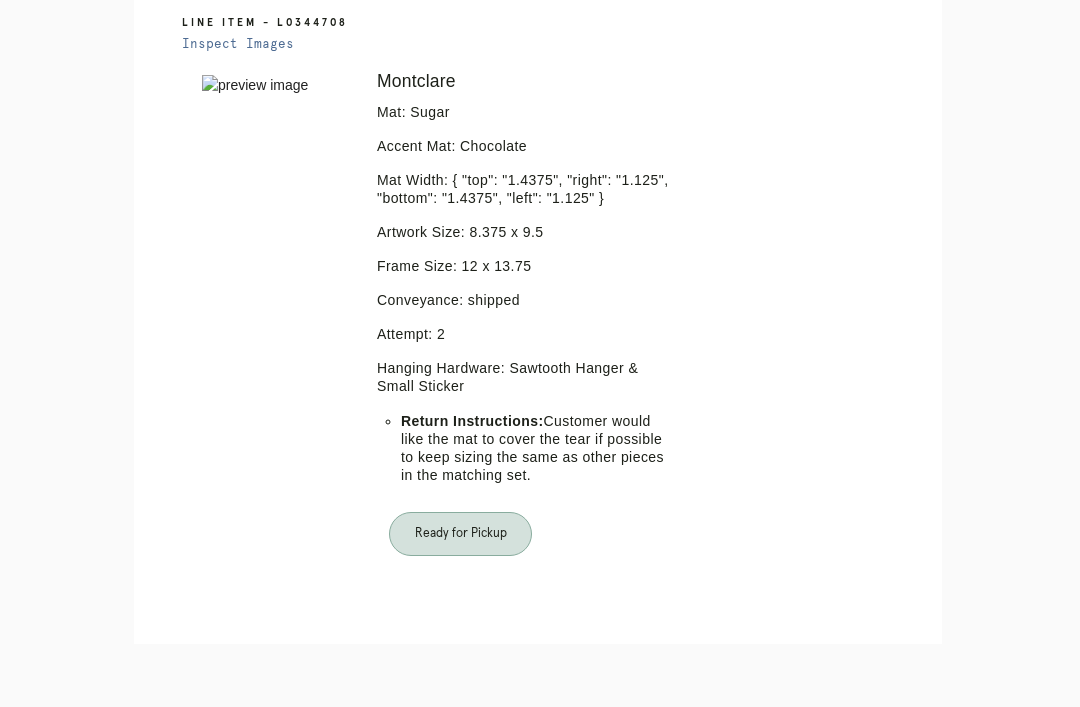 click on "Orders" at bounding box center [451, 772] 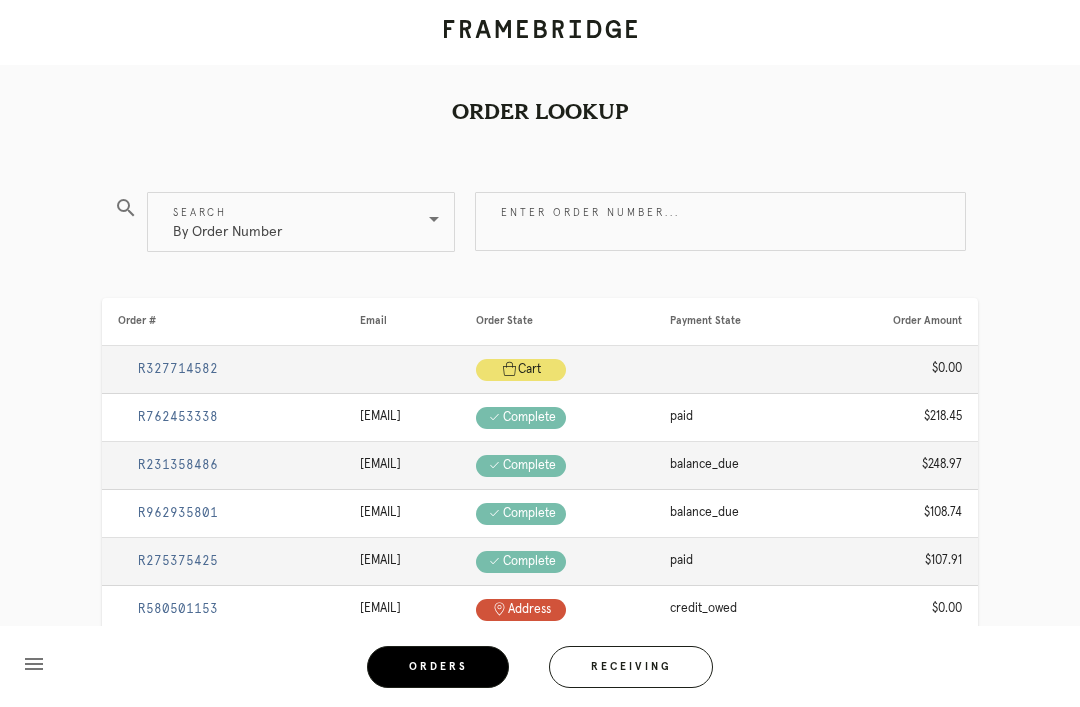 click on "Receiving" at bounding box center [631, 667] 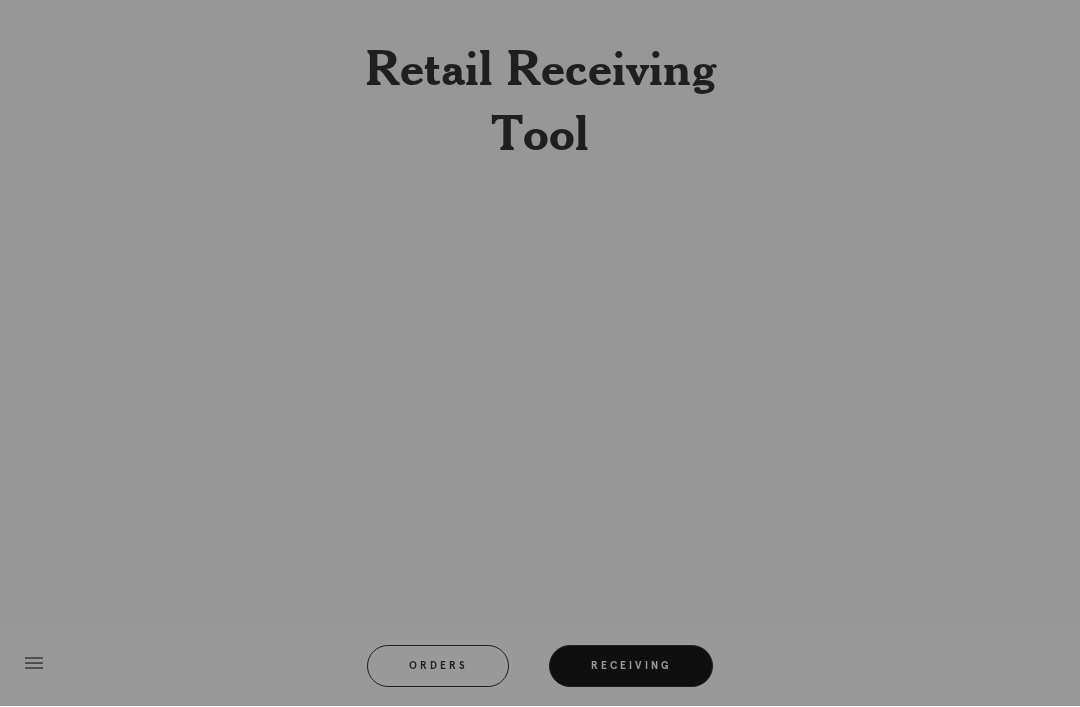 scroll, scrollTop: 64, scrollLeft: 0, axis: vertical 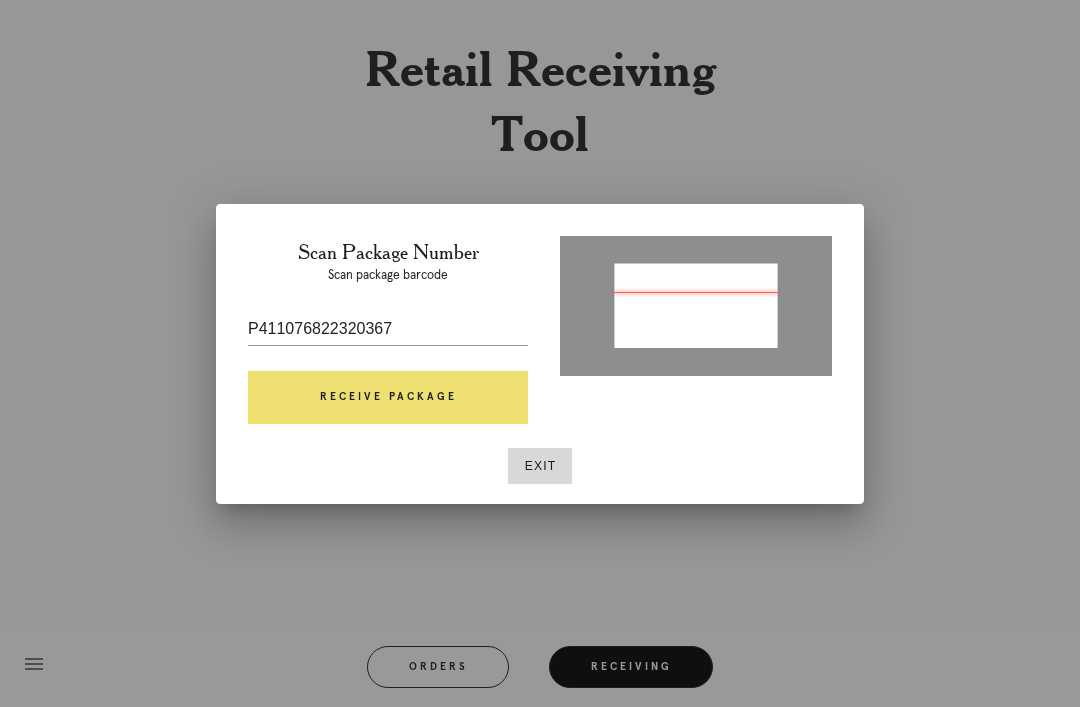 click on "Receive Package" at bounding box center [388, 398] 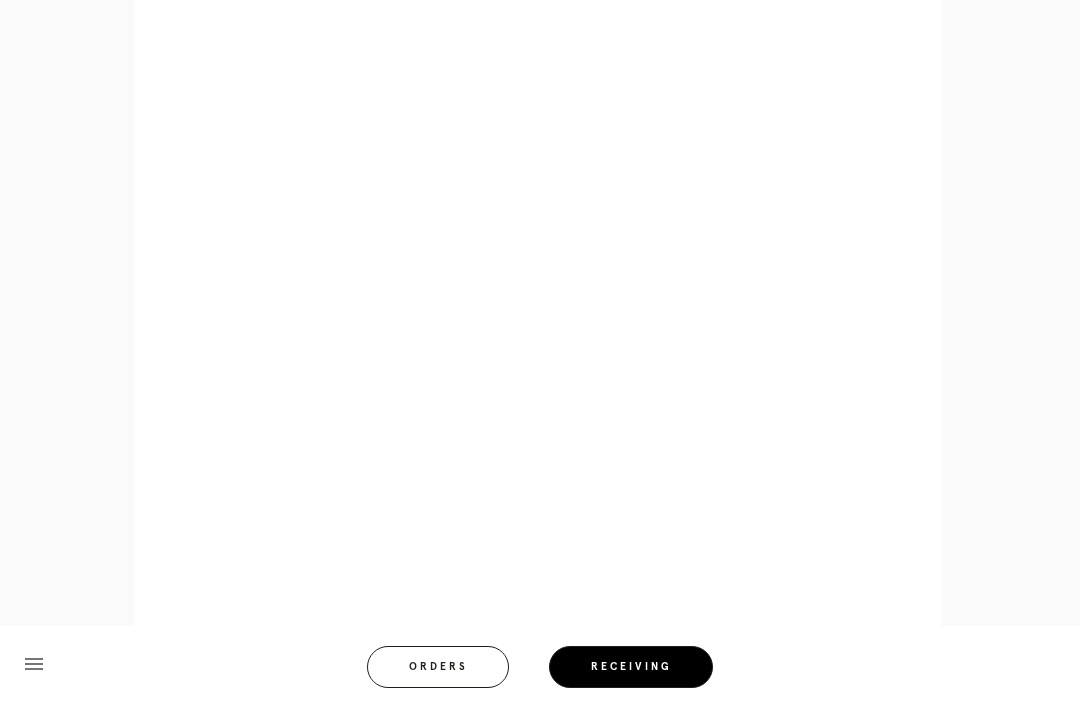 scroll, scrollTop: 892, scrollLeft: 0, axis: vertical 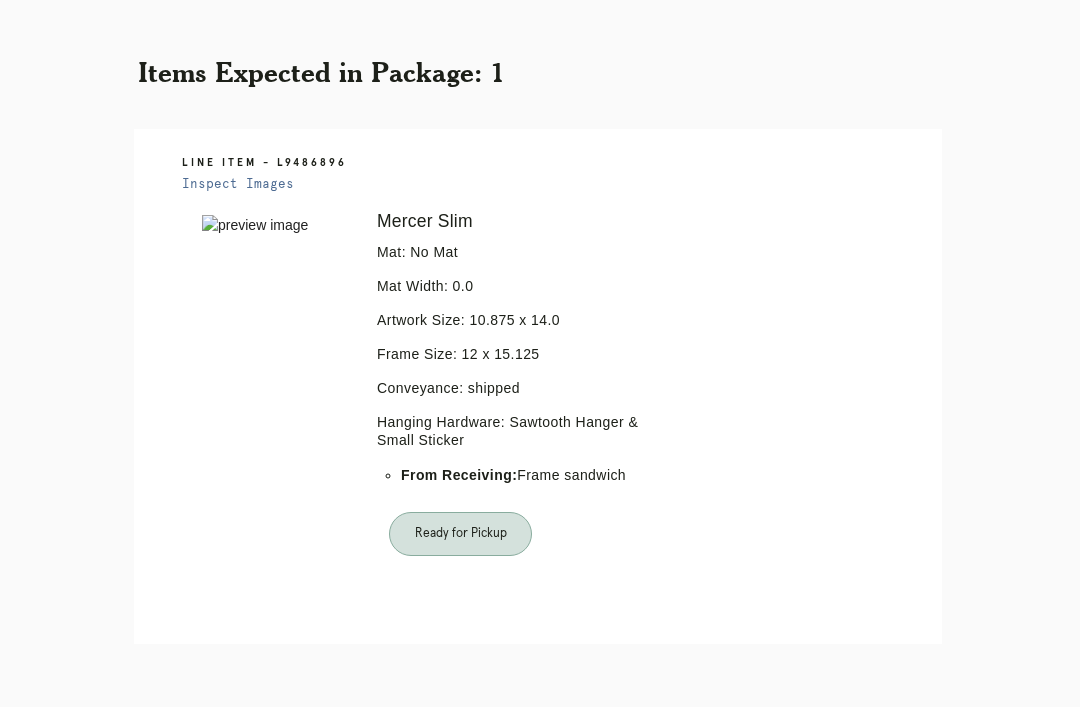 click on "Orders" at bounding box center (451, 772) 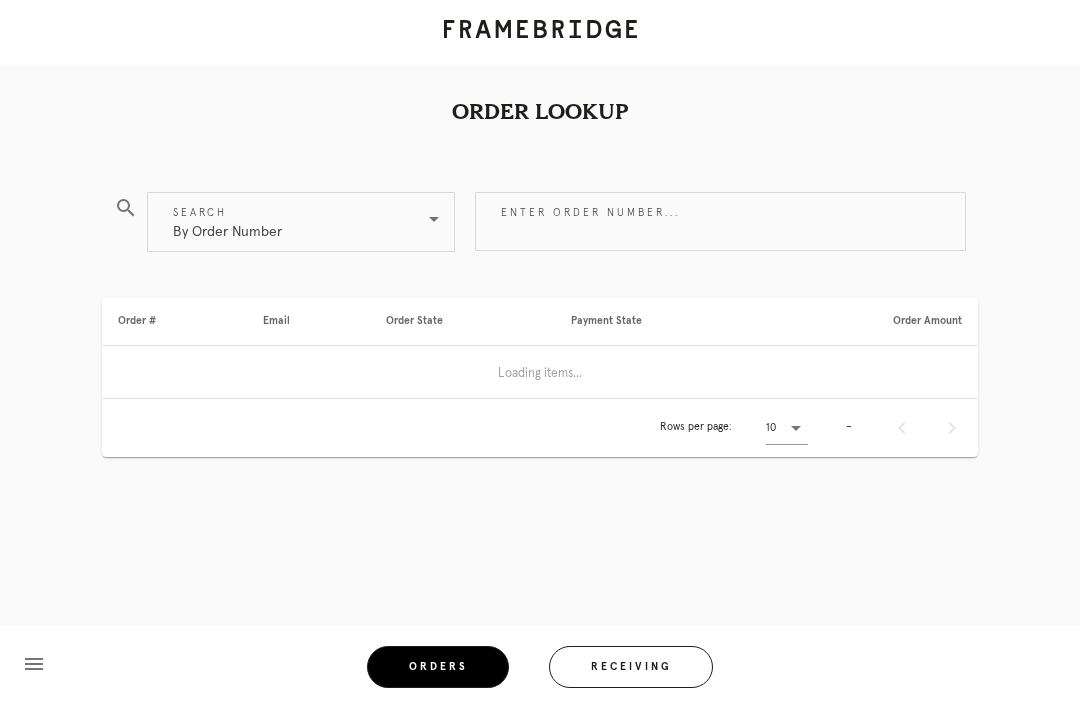 scroll, scrollTop: 0, scrollLeft: 0, axis: both 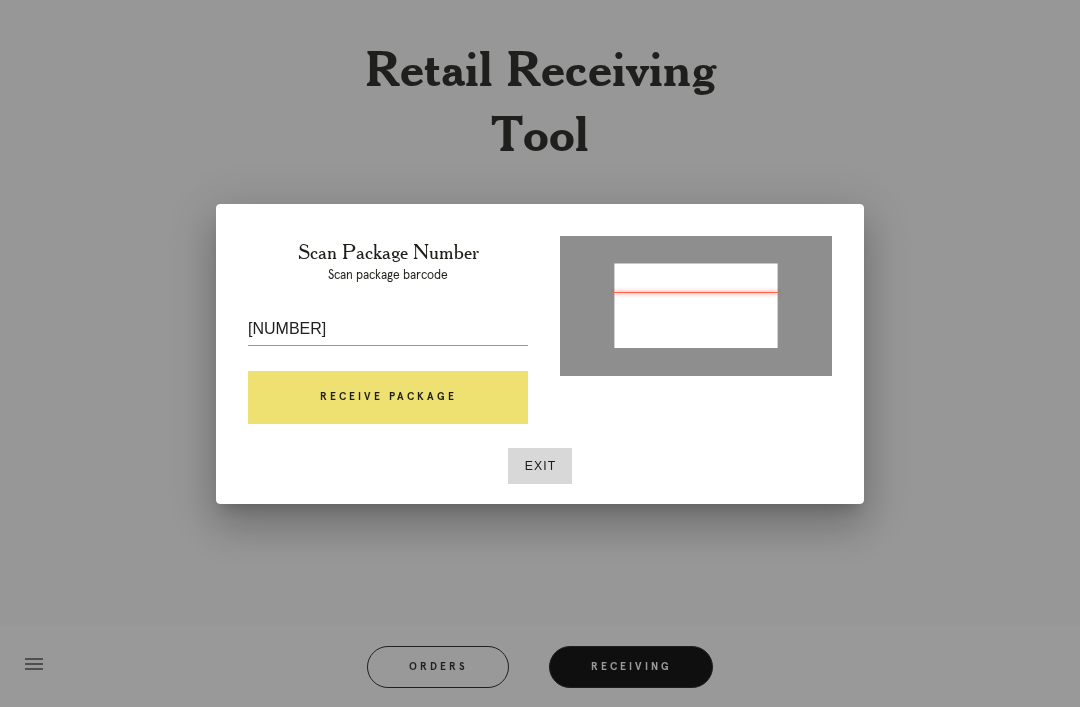 click at bounding box center (388, 360) 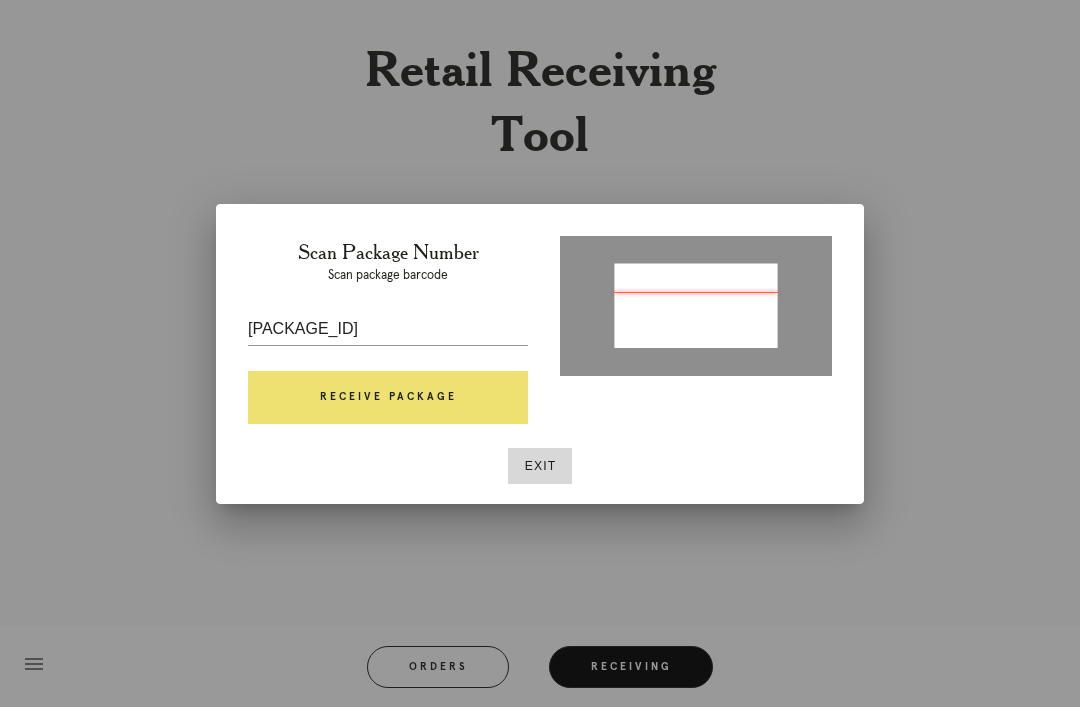 click on "Receive Package" at bounding box center (388, 398) 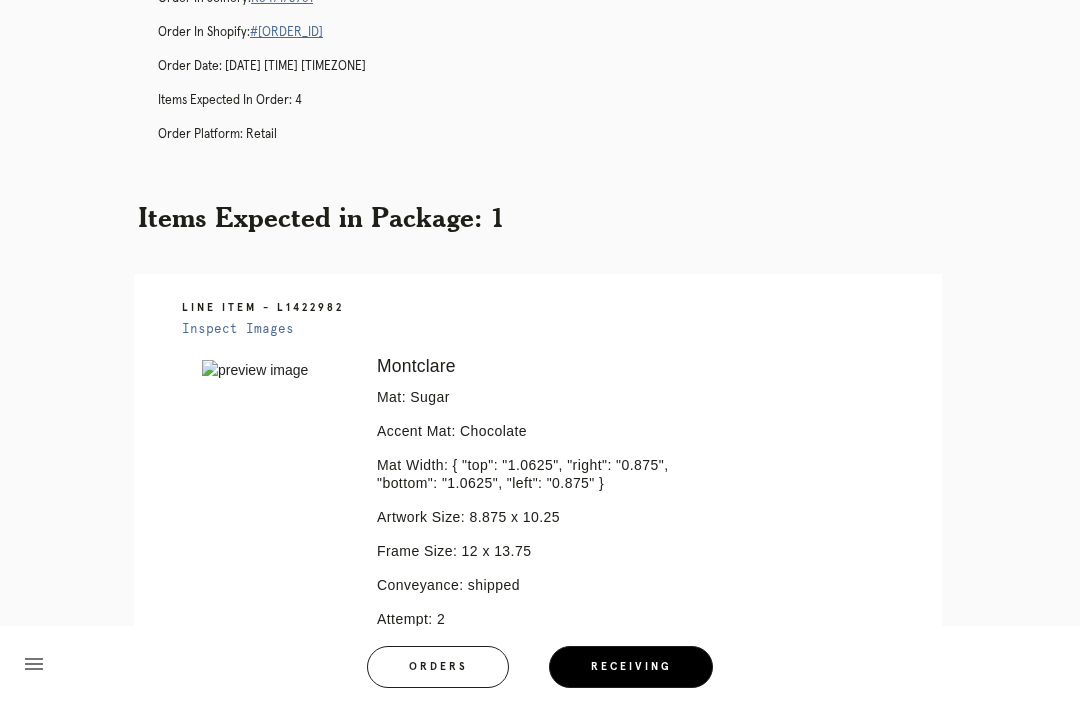 scroll, scrollTop: 0, scrollLeft: 0, axis: both 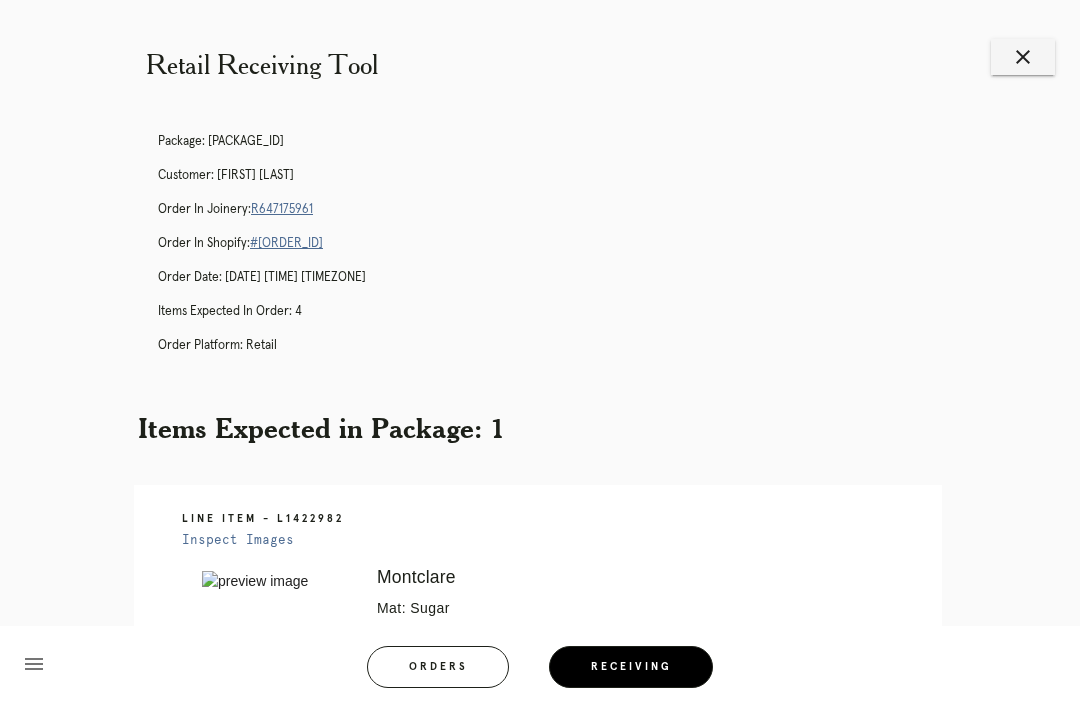click on "R647175961" at bounding box center (282, 209) 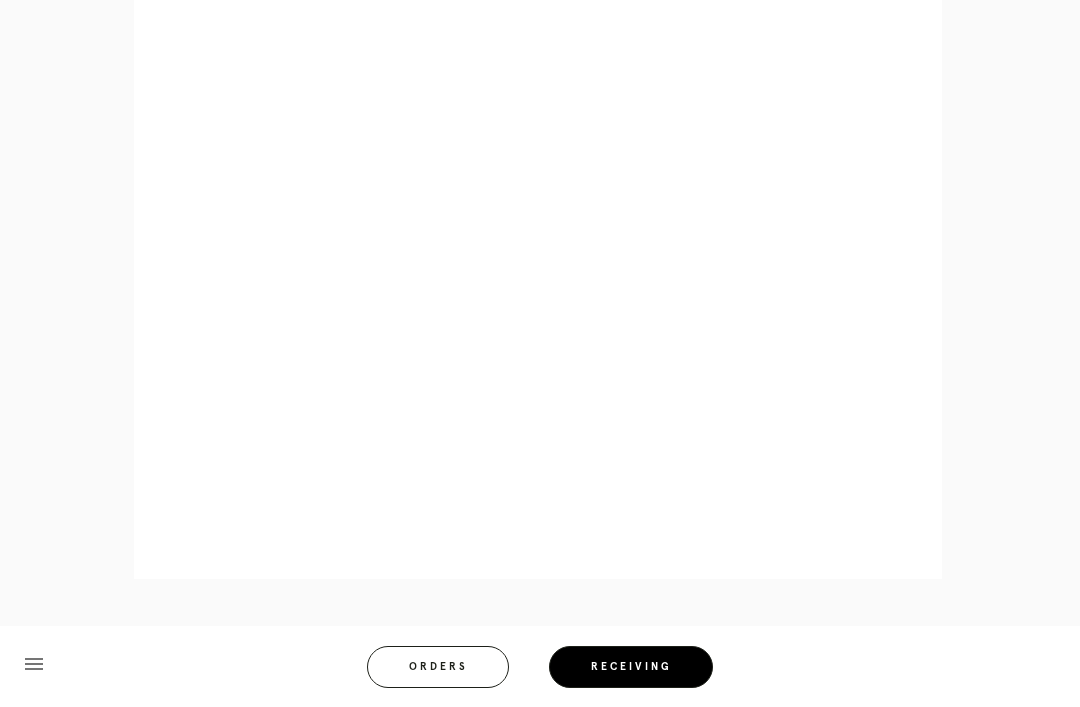 scroll, scrollTop: 1014, scrollLeft: 0, axis: vertical 